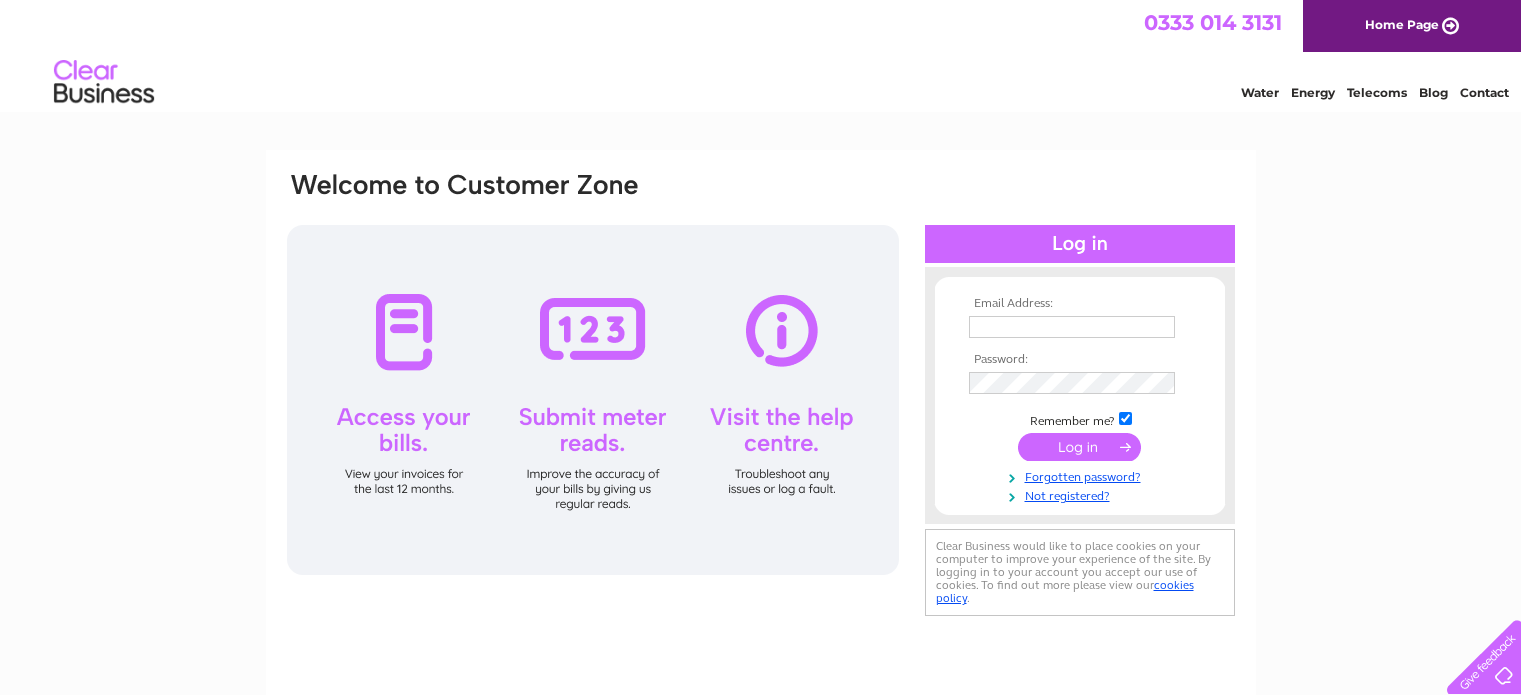 scroll, scrollTop: 0, scrollLeft: 0, axis: both 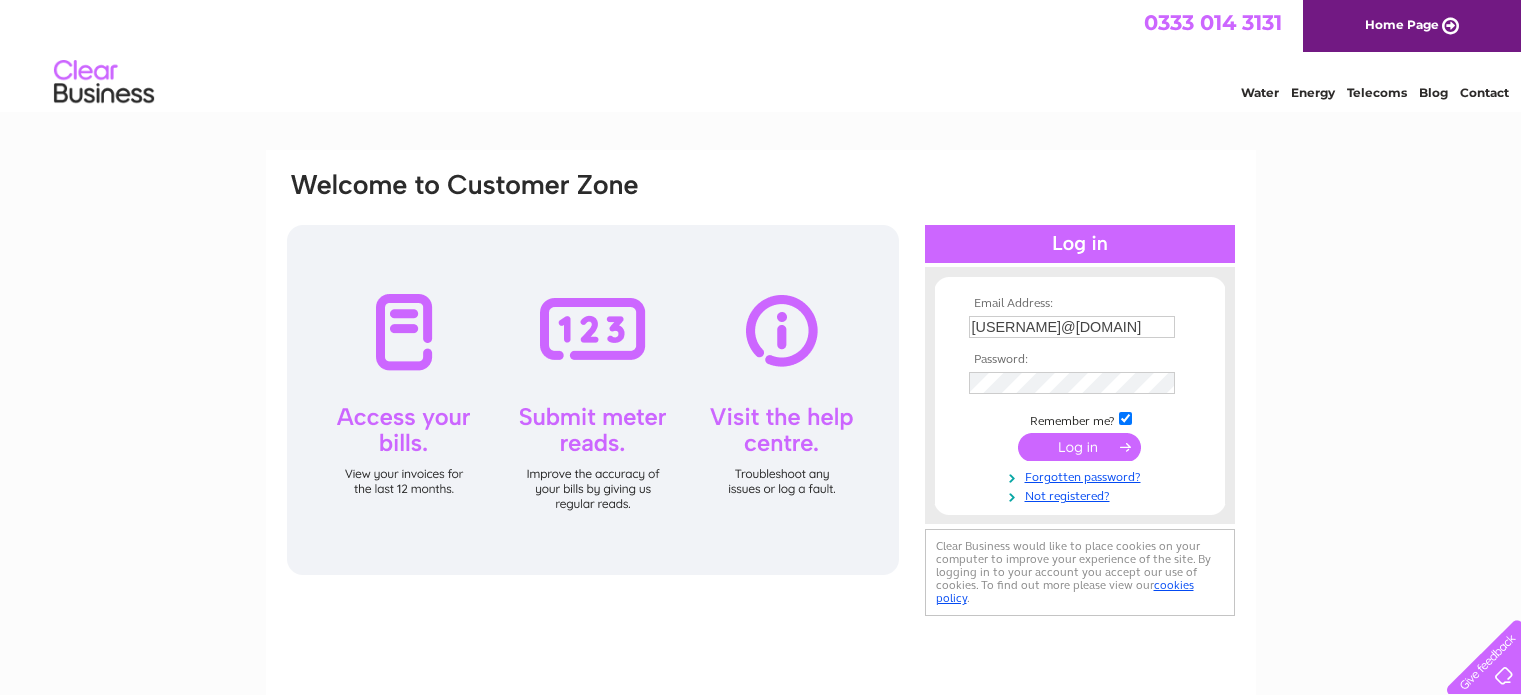 click at bounding box center (1079, 447) 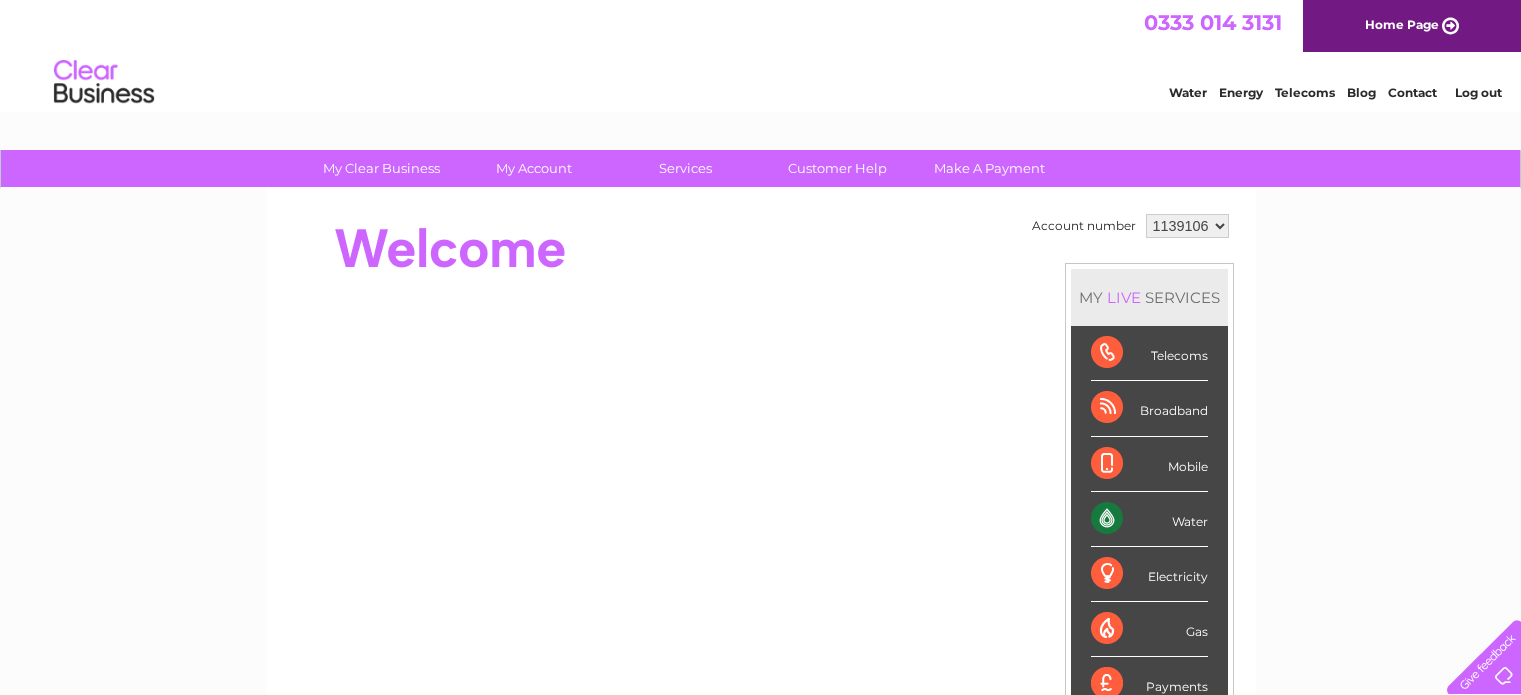 scroll, scrollTop: 0, scrollLeft: 0, axis: both 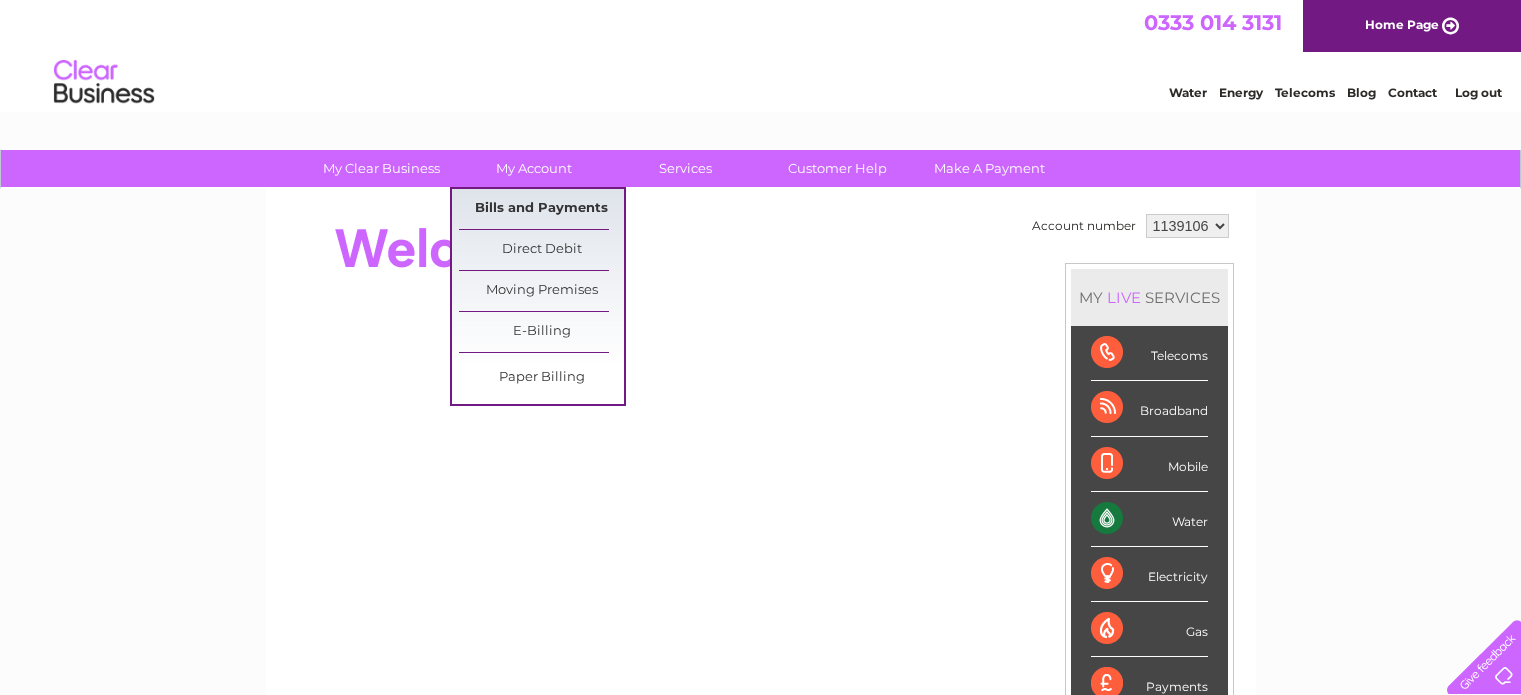 click on "Bills and Payments" at bounding box center (541, 209) 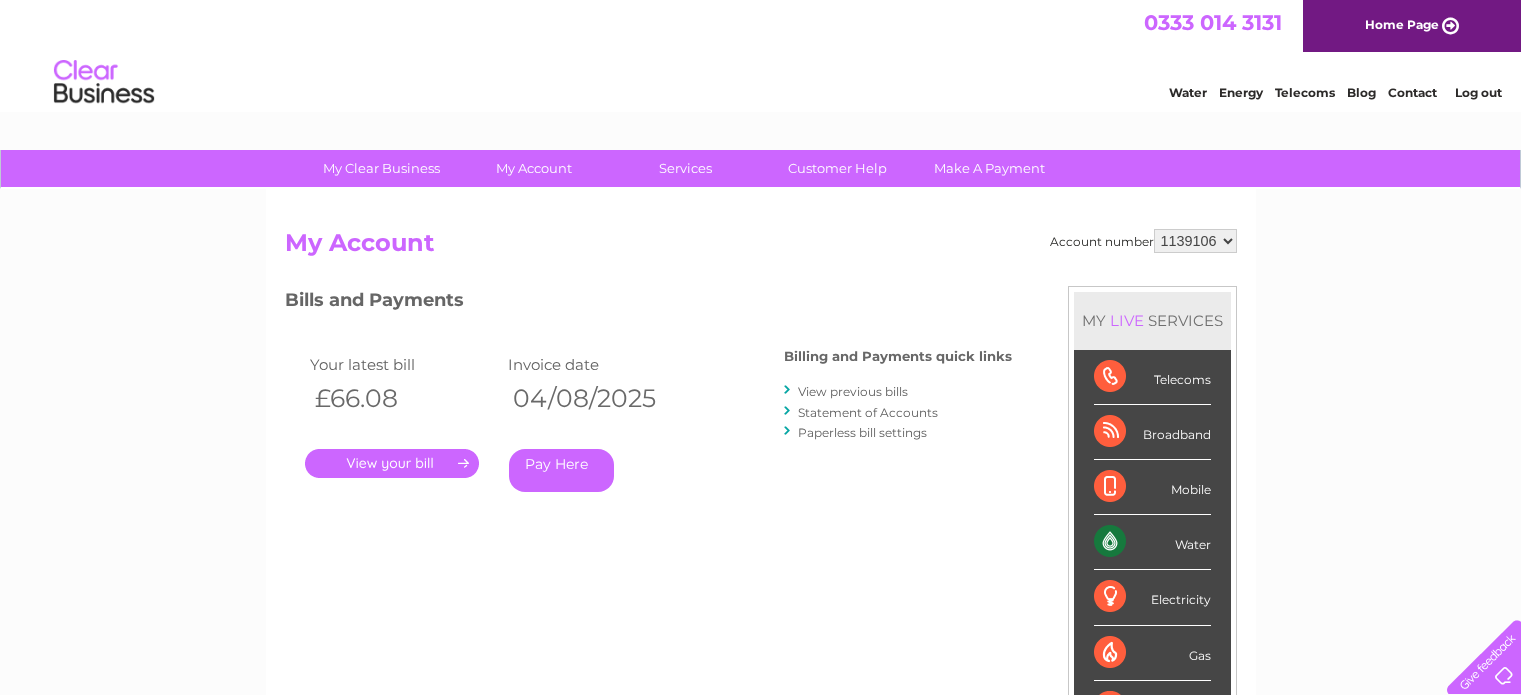 scroll, scrollTop: 0, scrollLeft: 0, axis: both 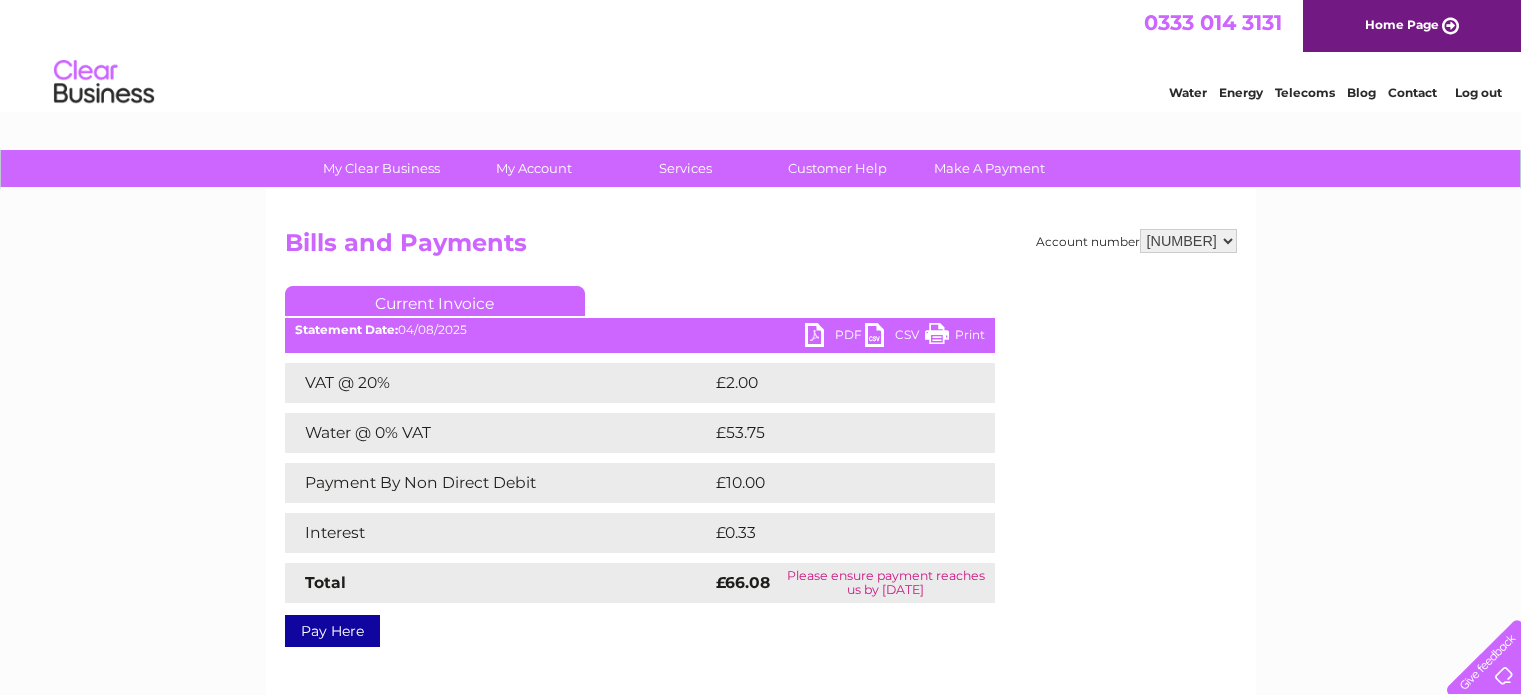 click on "PDF" at bounding box center [835, 337] 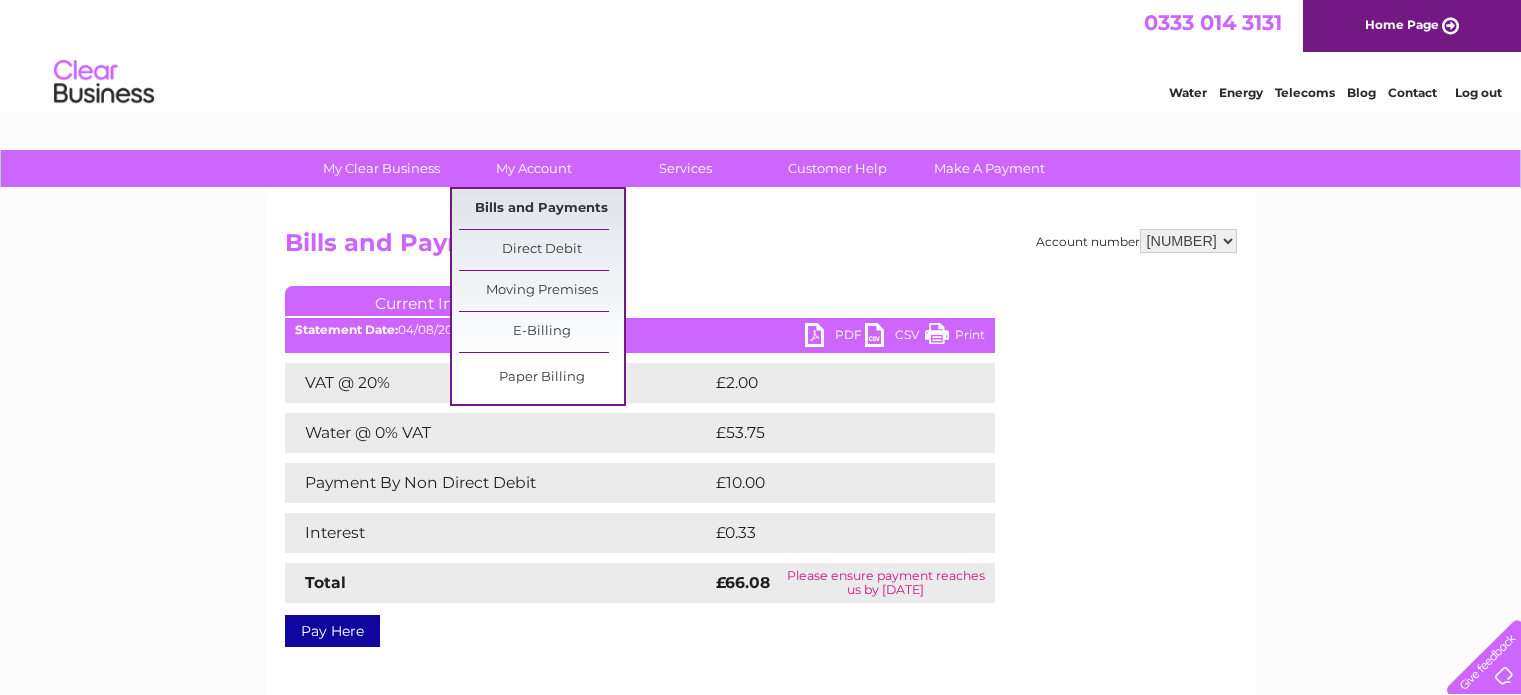 click on "Bills and Payments" at bounding box center [541, 209] 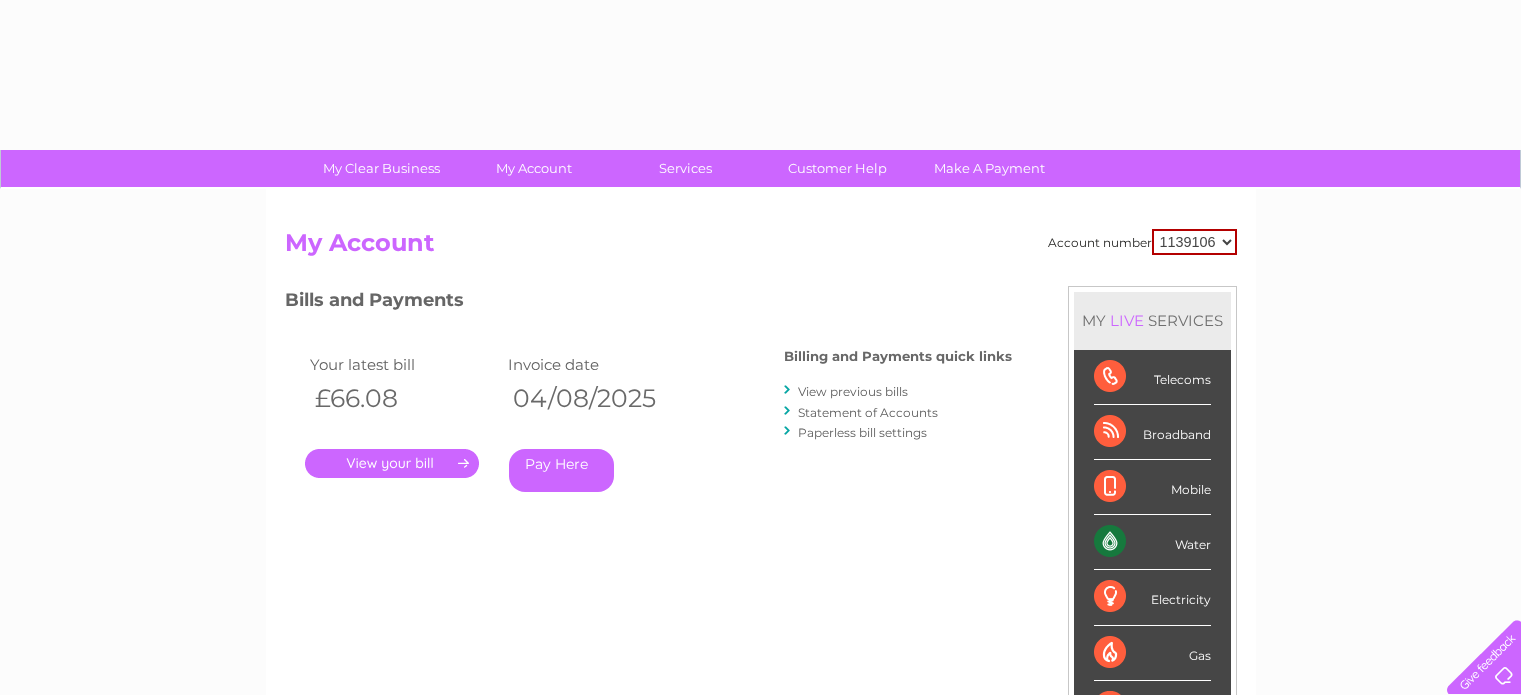 scroll, scrollTop: 0, scrollLeft: 0, axis: both 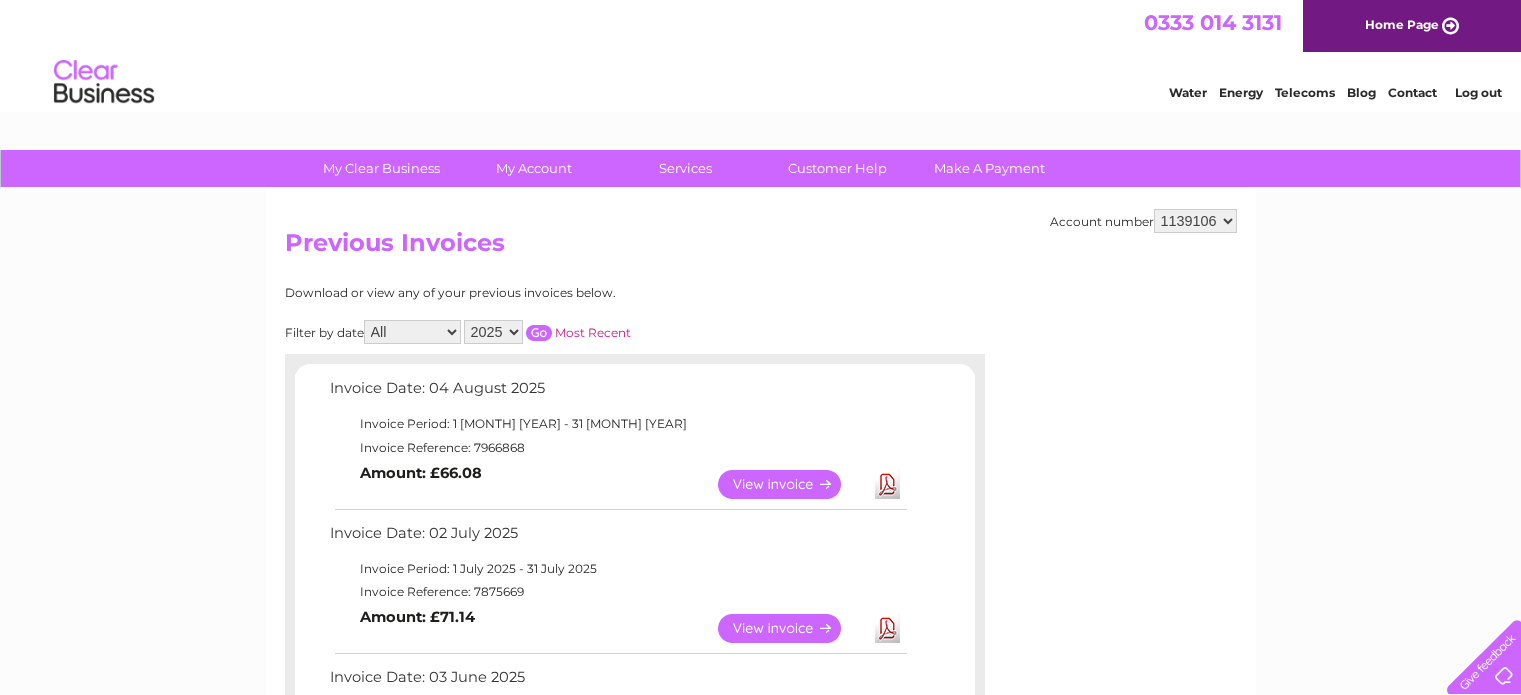 click on "View" at bounding box center [791, 628] 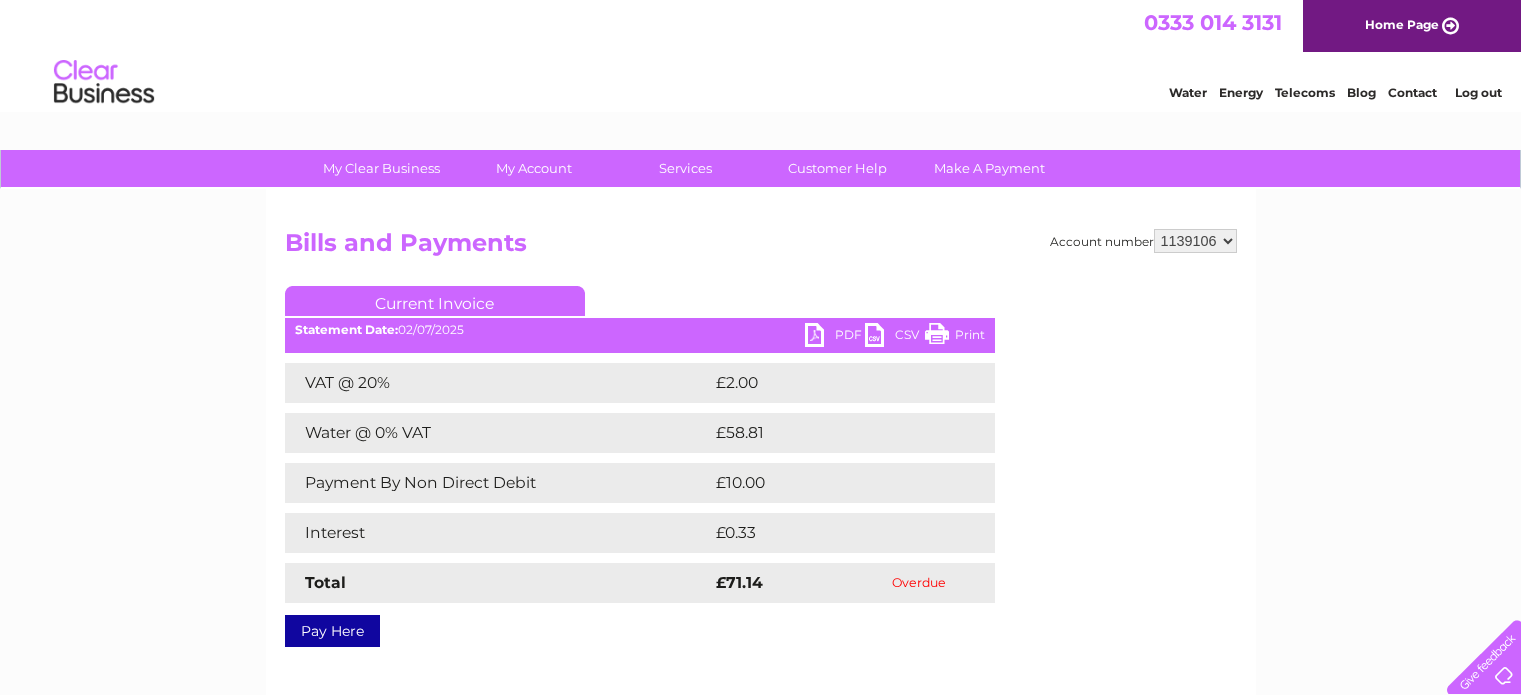 scroll, scrollTop: 0, scrollLeft: 0, axis: both 